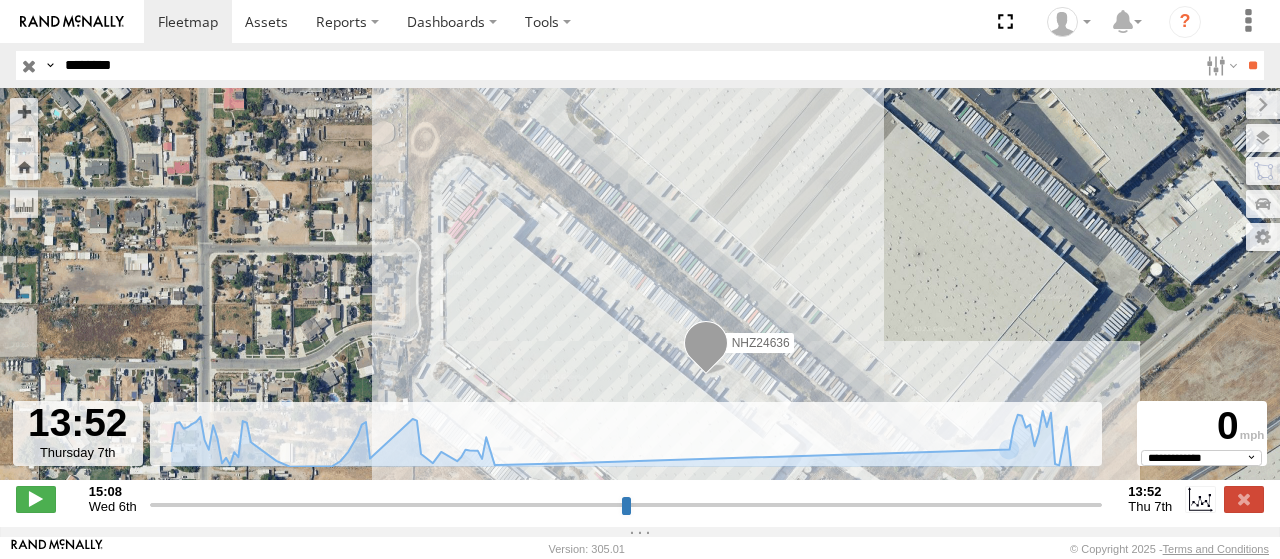 select on "**********" 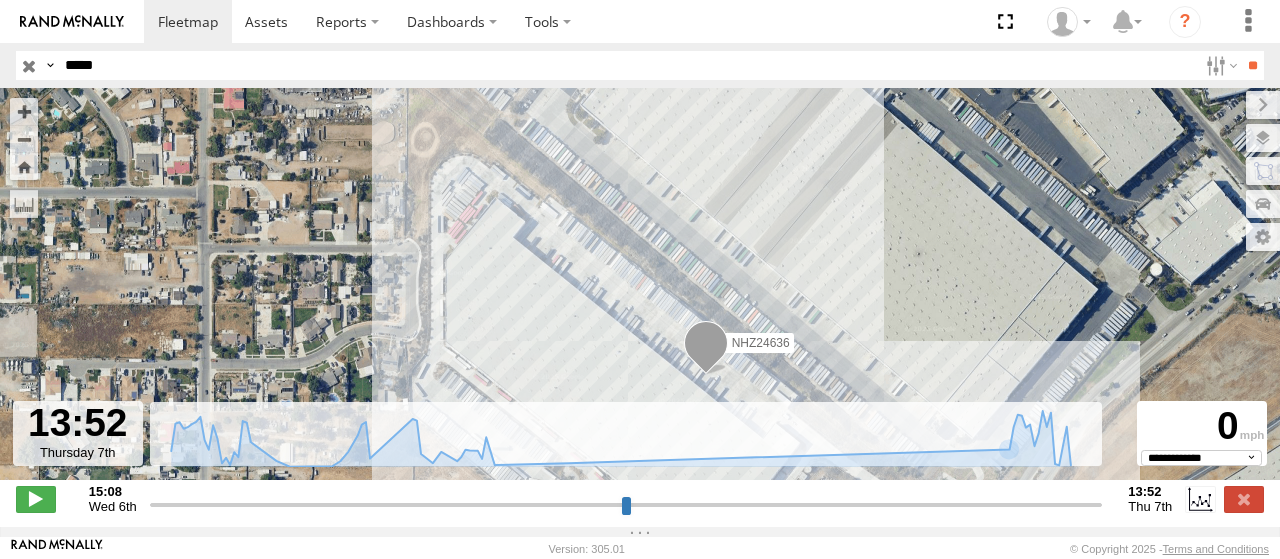 click on "**" at bounding box center [1252, 65] 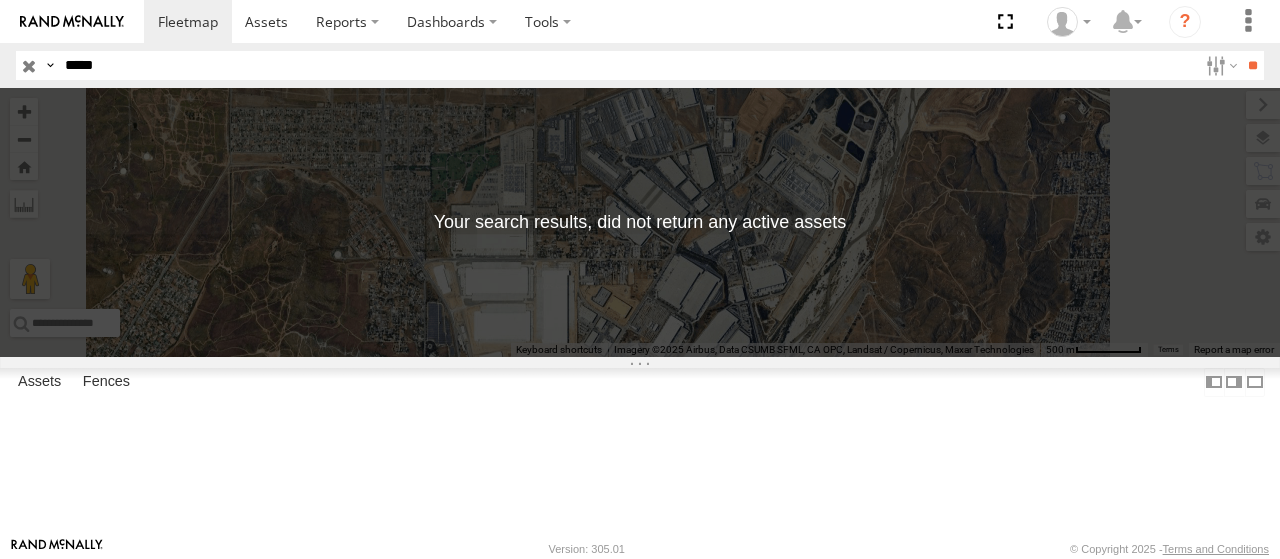 click on "*****" at bounding box center (627, 65) 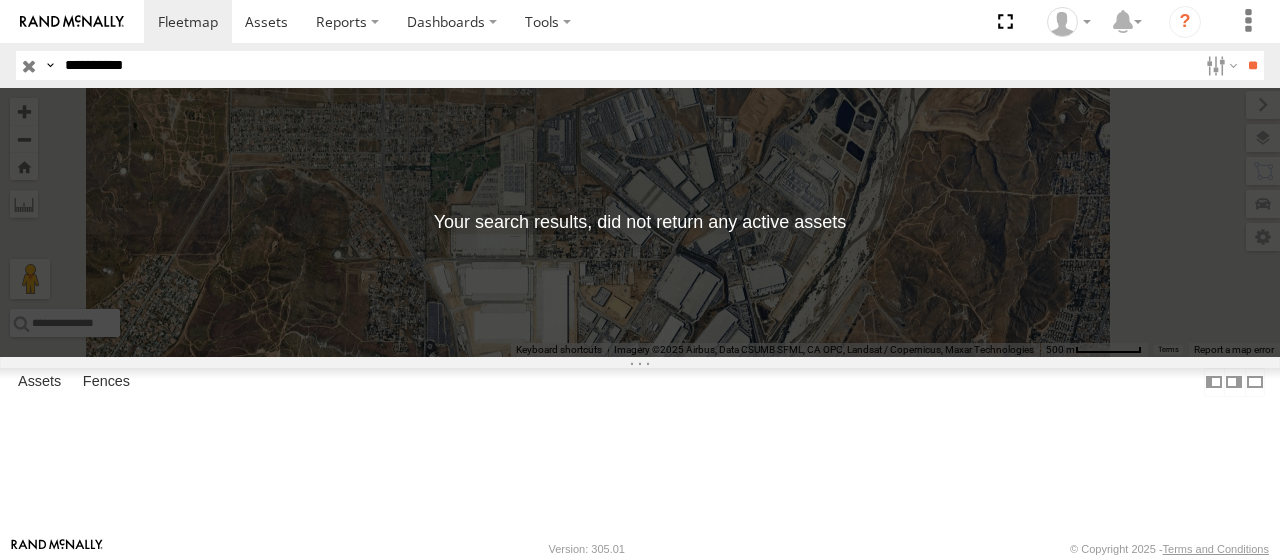 type on "**********" 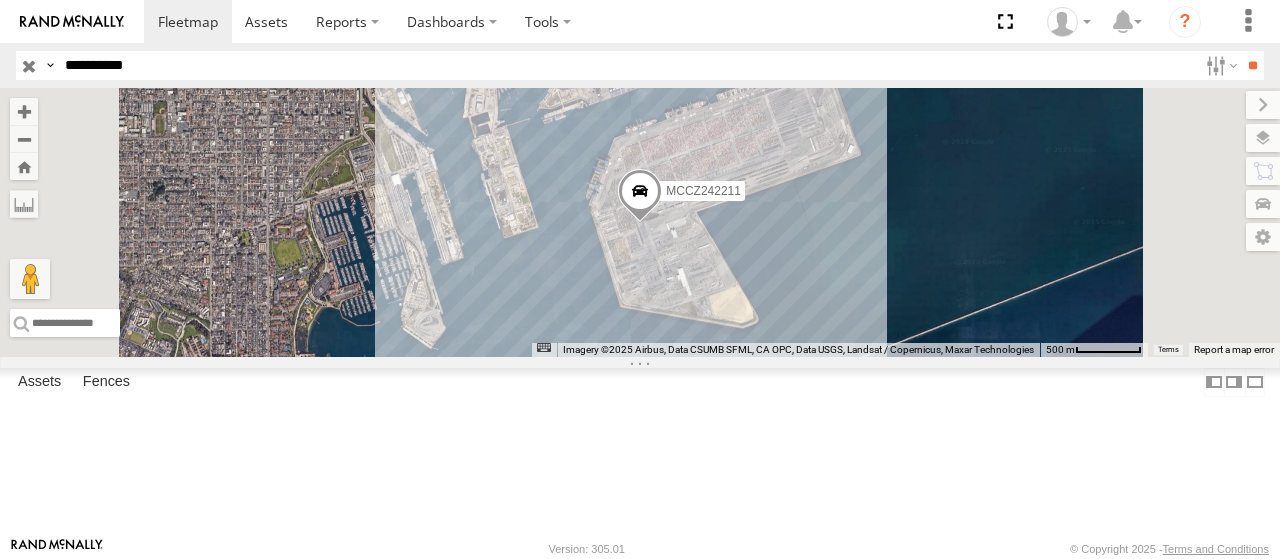 click at bounding box center (0, 0) 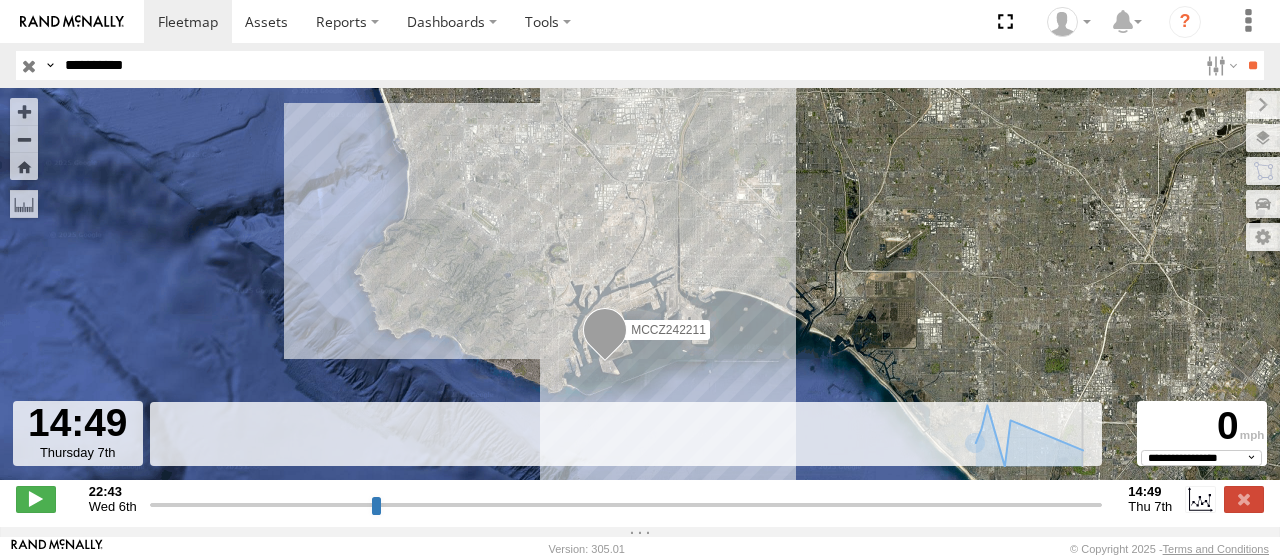 drag, startPoint x: 512, startPoint y: 517, endPoint x: 1118, endPoint y: 507, distance: 606.0825 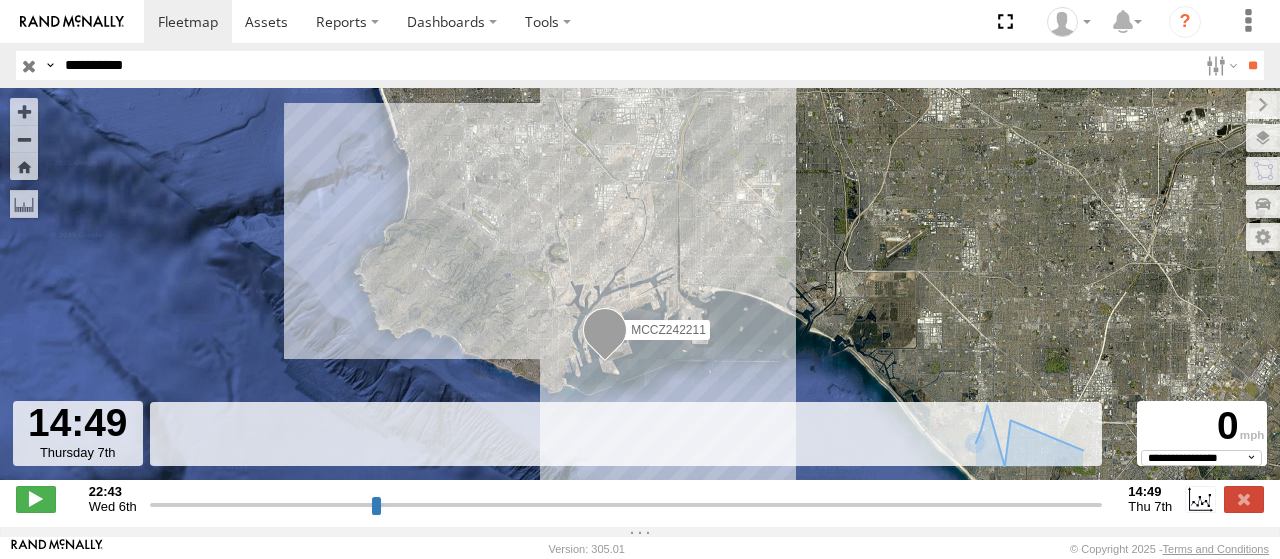 click on "**********" at bounding box center (627, 65) 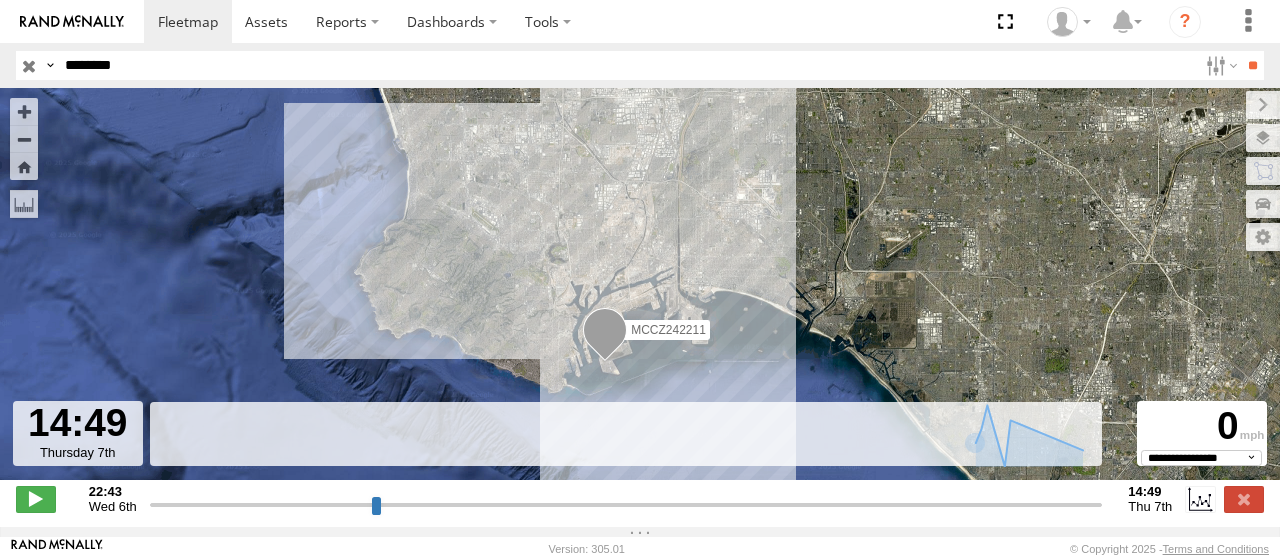 type on "********" 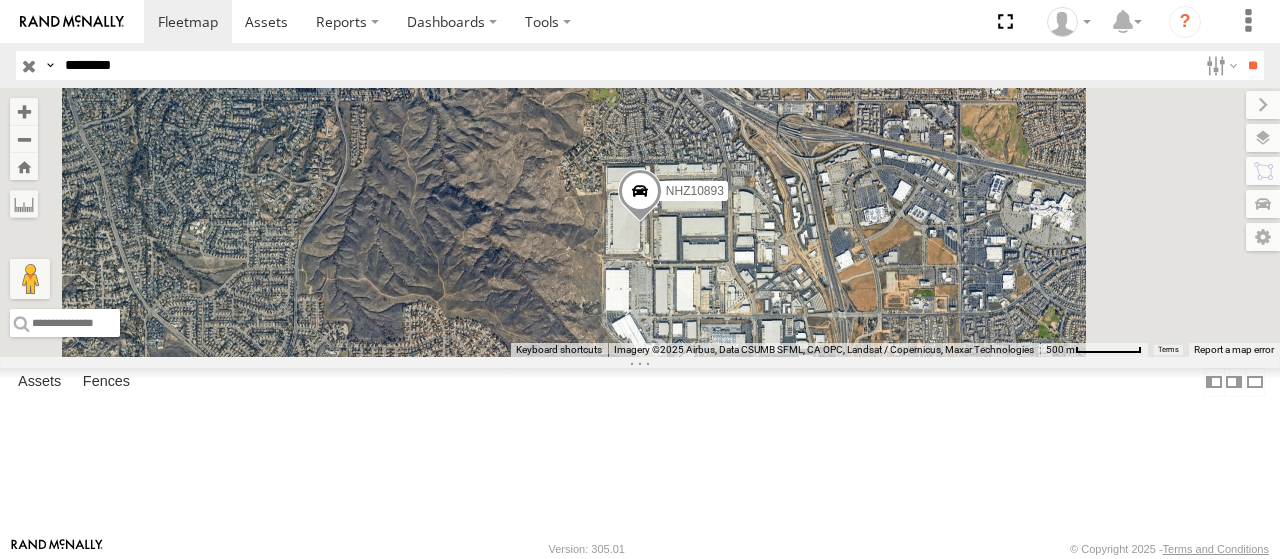 click at bounding box center (0, 0) 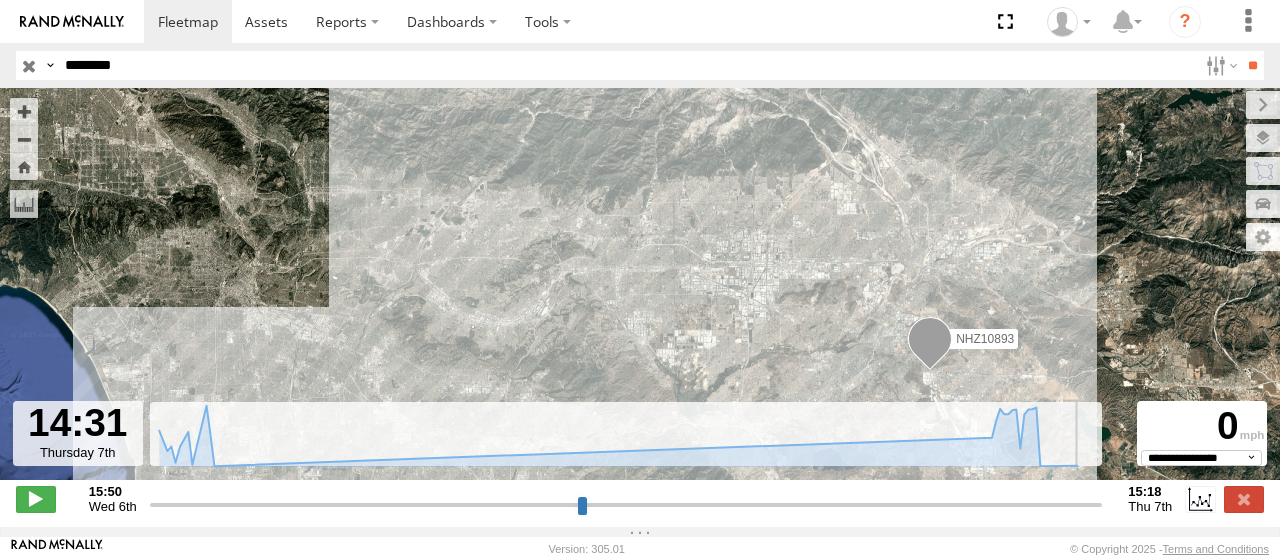 drag, startPoint x: 436, startPoint y: 512, endPoint x: 1065, endPoint y: 530, distance: 629.2575 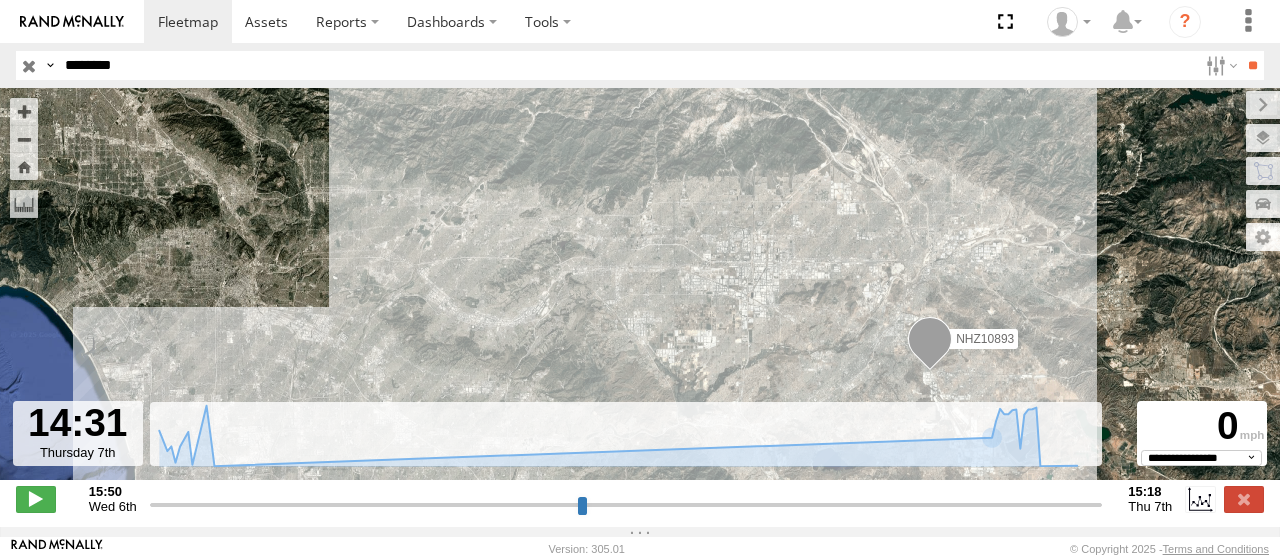 click on "NHZ10893" at bounding box center (985, 338) 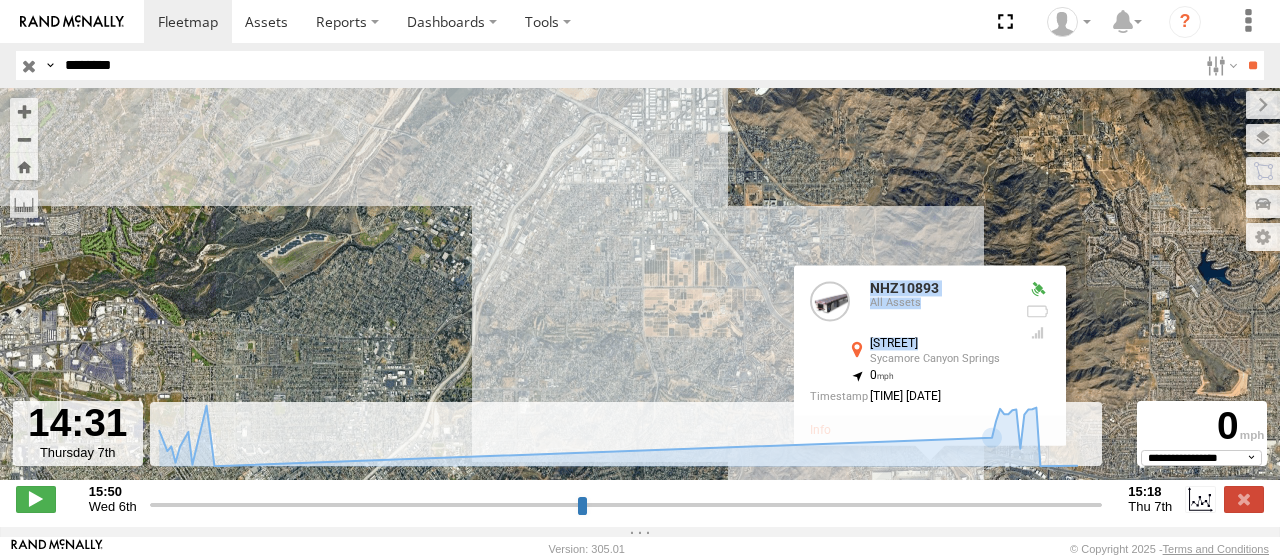 drag, startPoint x: 974, startPoint y: 319, endPoint x: 927, endPoint y: 131, distance: 193.78596 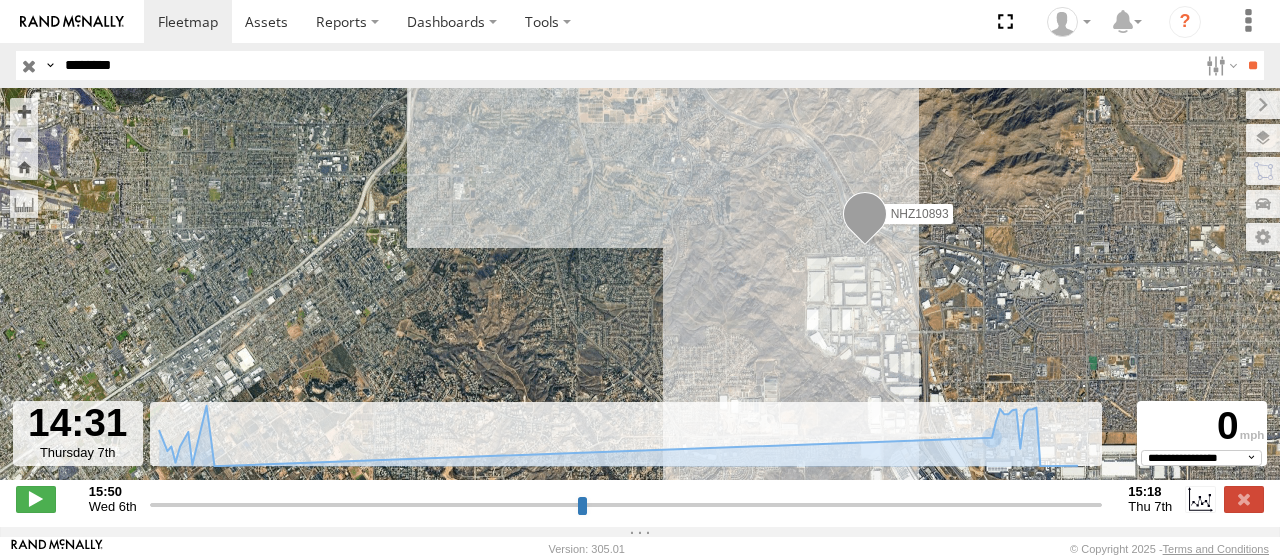 drag, startPoint x: 1102, startPoint y: 305, endPoint x: 1032, endPoint y: 73, distance: 242.33035 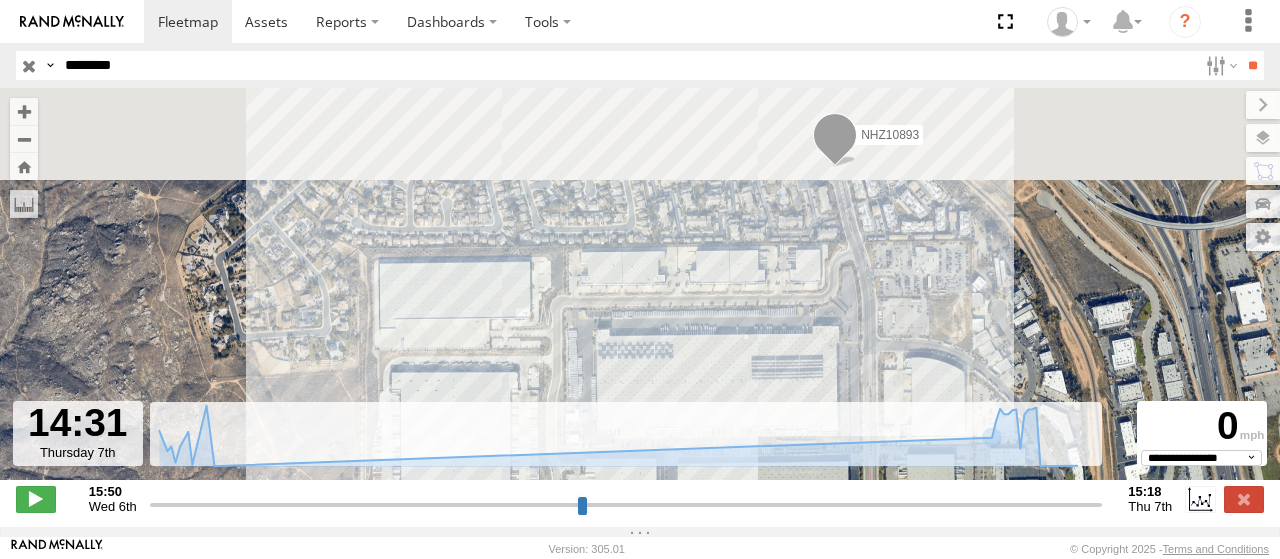 drag, startPoint x: 829, startPoint y: 159, endPoint x: 878, endPoint y: 372, distance: 218.56349 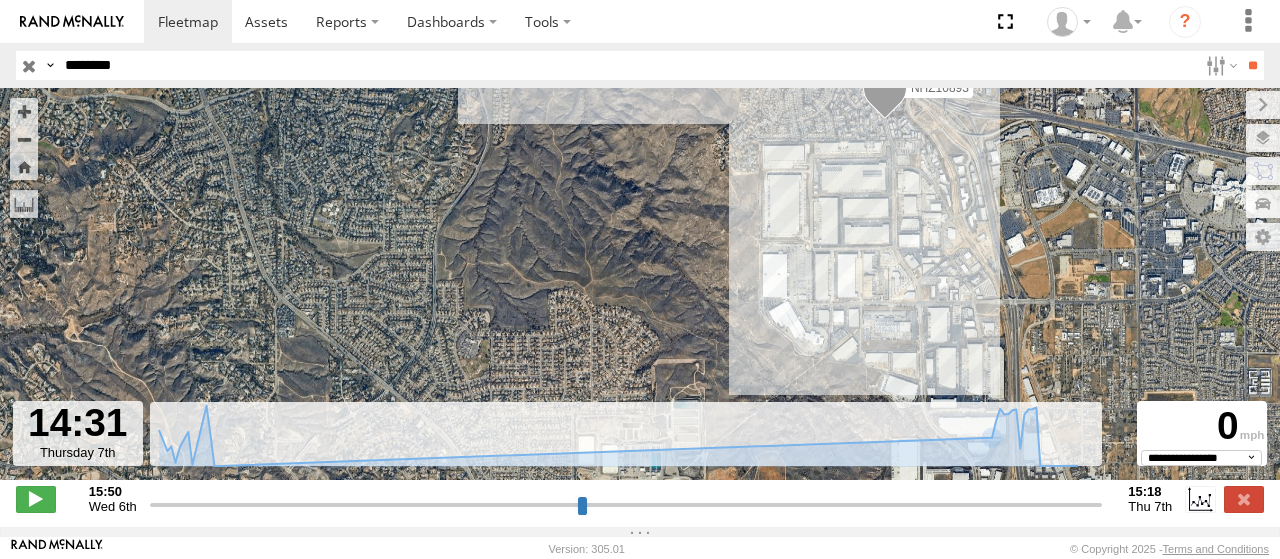 drag, startPoint x: 790, startPoint y: 354, endPoint x: 874, endPoint y: 203, distance: 172.79178 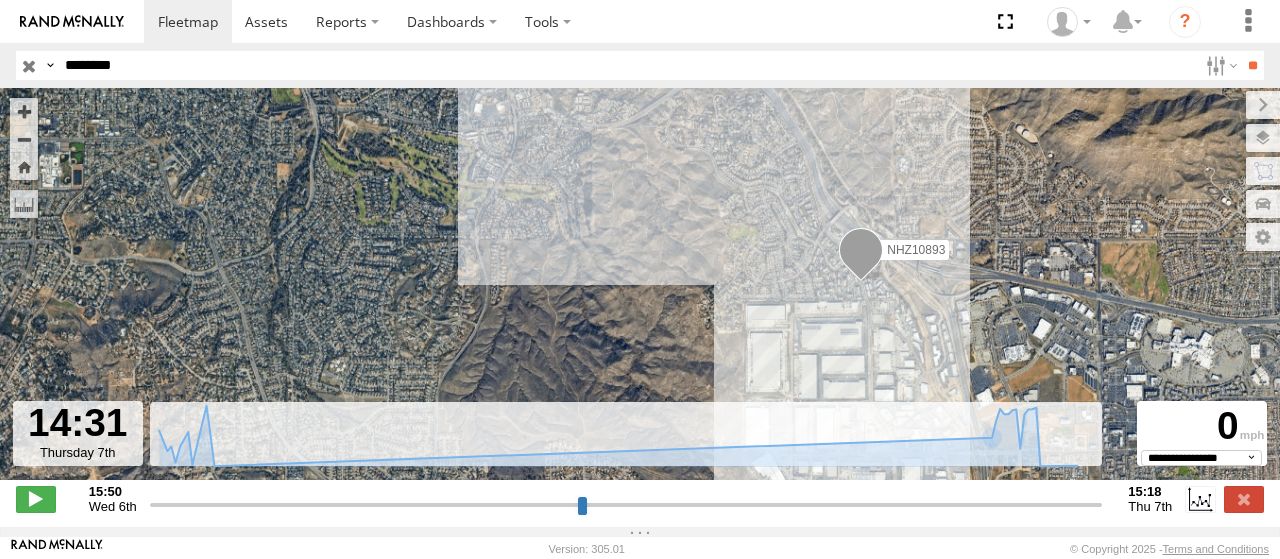 drag, startPoint x: 1080, startPoint y: 187, endPoint x: 1069, endPoint y: 347, distance: 160.37769 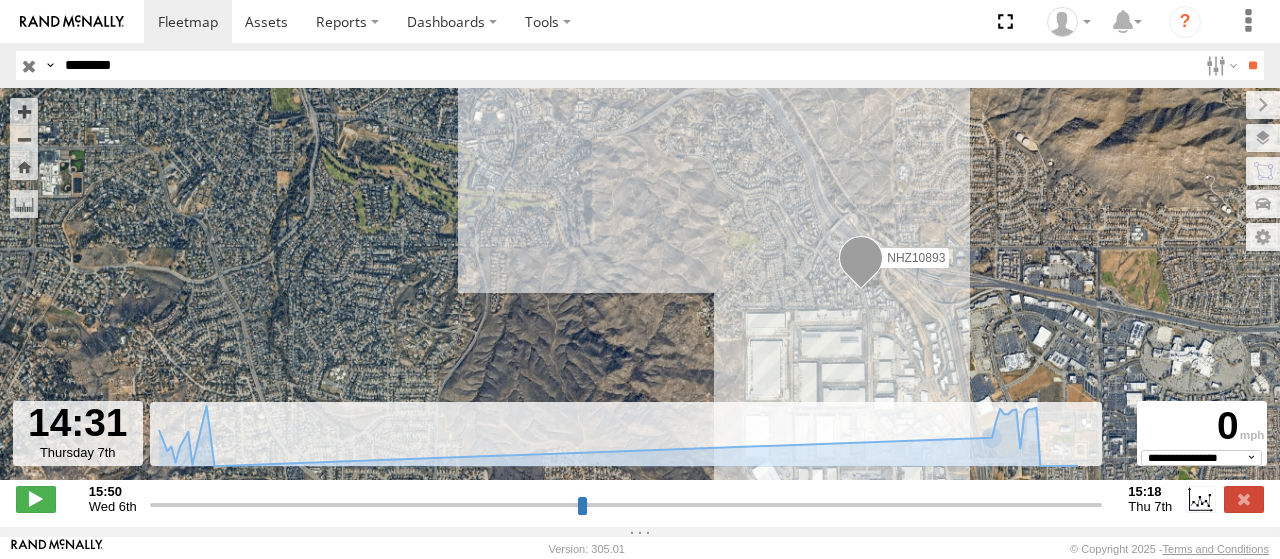 click on "NHZ10893" at bounding box center (916, 257) 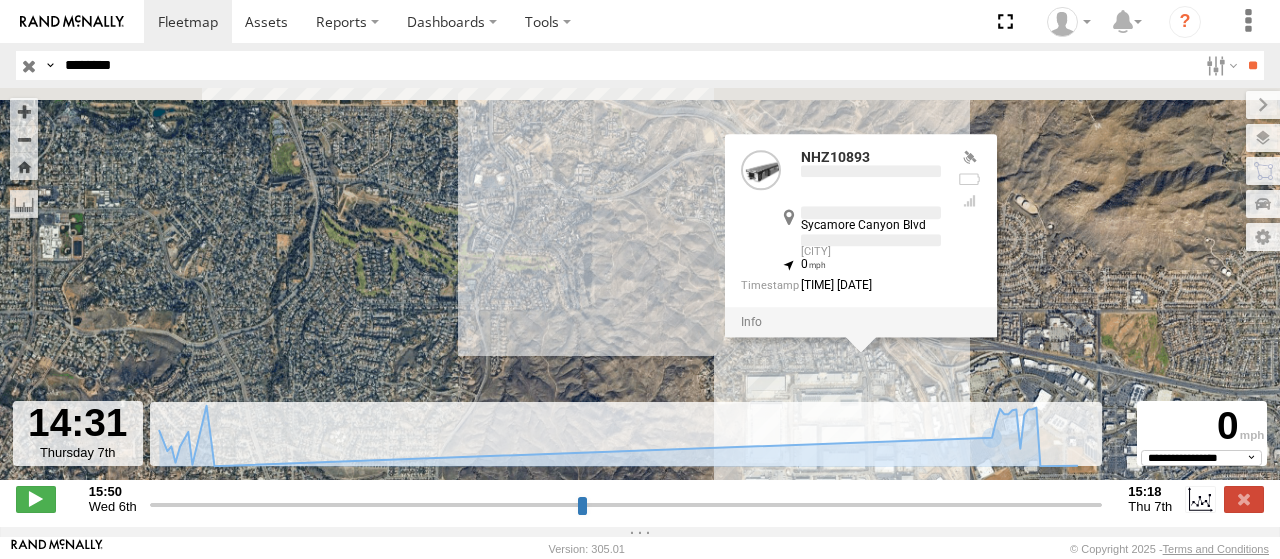 drag, startPoint x: 1090, startPoint y: 259, endPoint x: 1090, endPoint y: 326, distance: 67 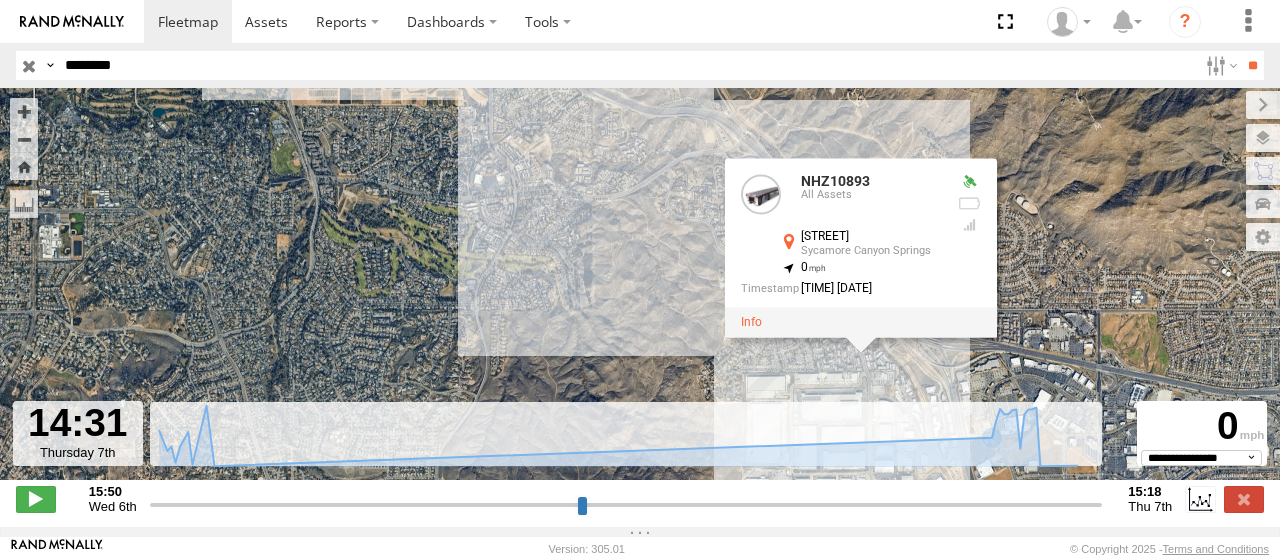 click on "********" at bounding box center (627, 65) 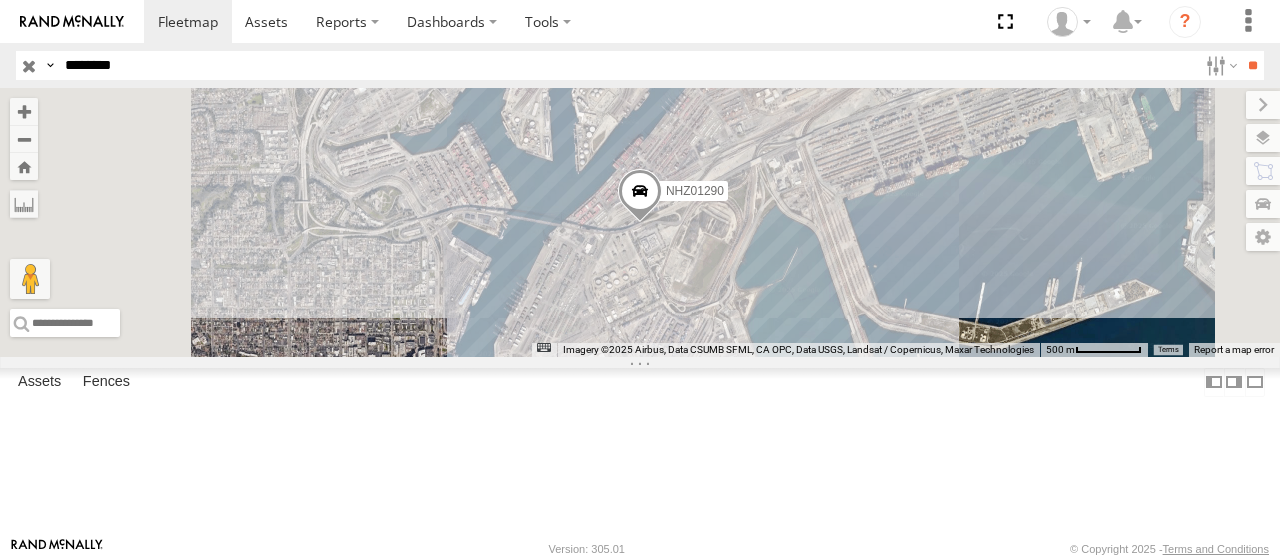 click at bounding box center (0, 0) 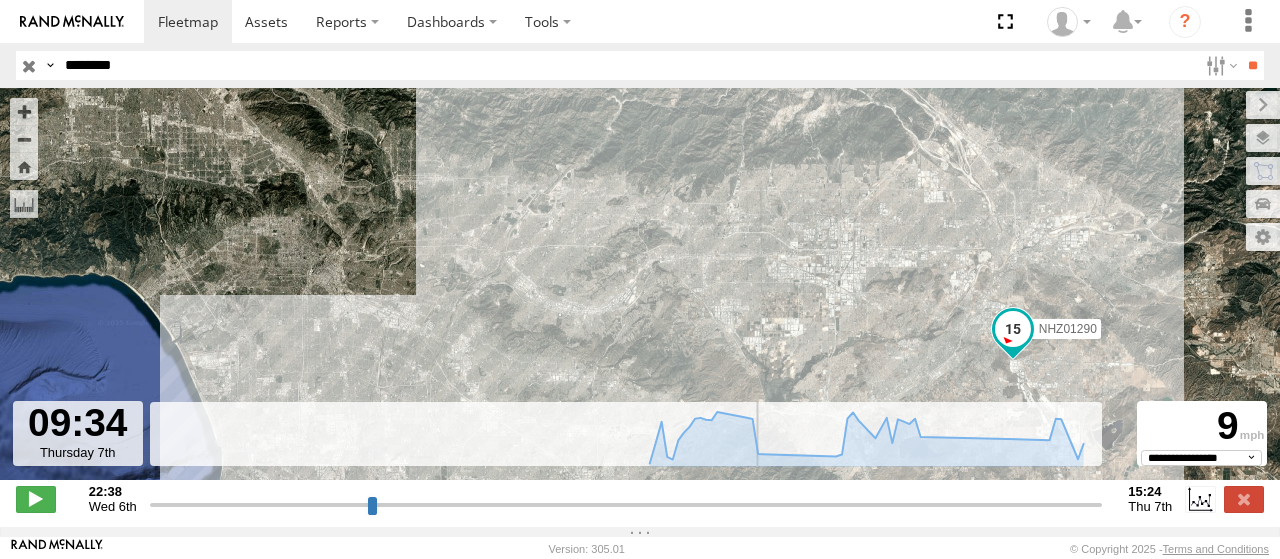 drag, startPoint x: 400, startPoint y: 516, endPoint x: 768, endPoint y: 459, distance: 372.38824 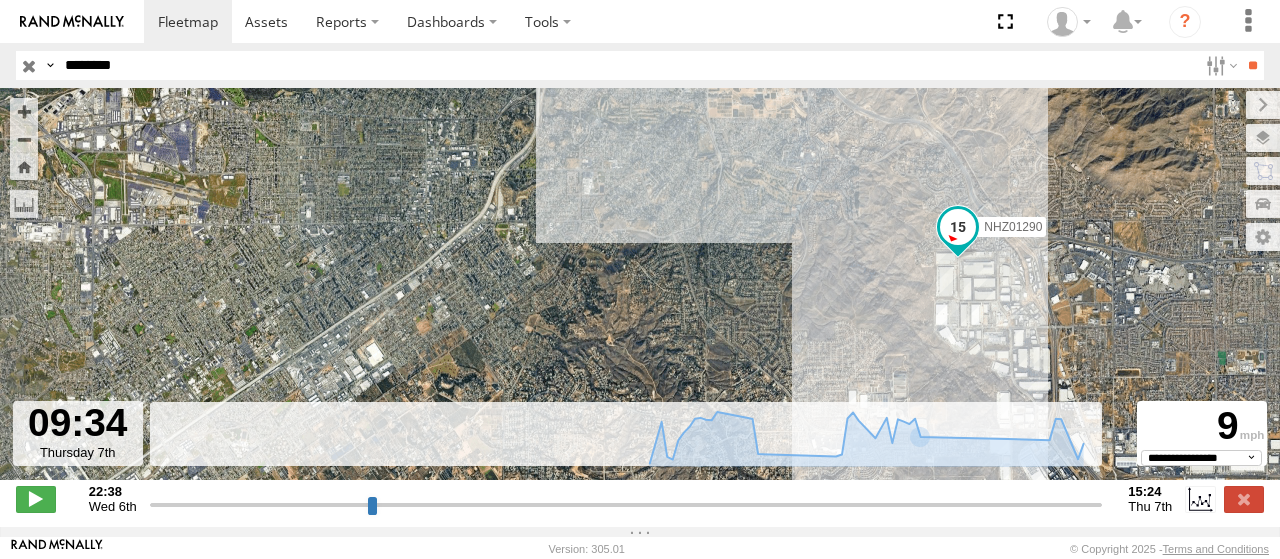 drag, startPoint x: 1004, startPoint y: 319, endPoint x: 986, endPoint y: 170, distance: 150.08331 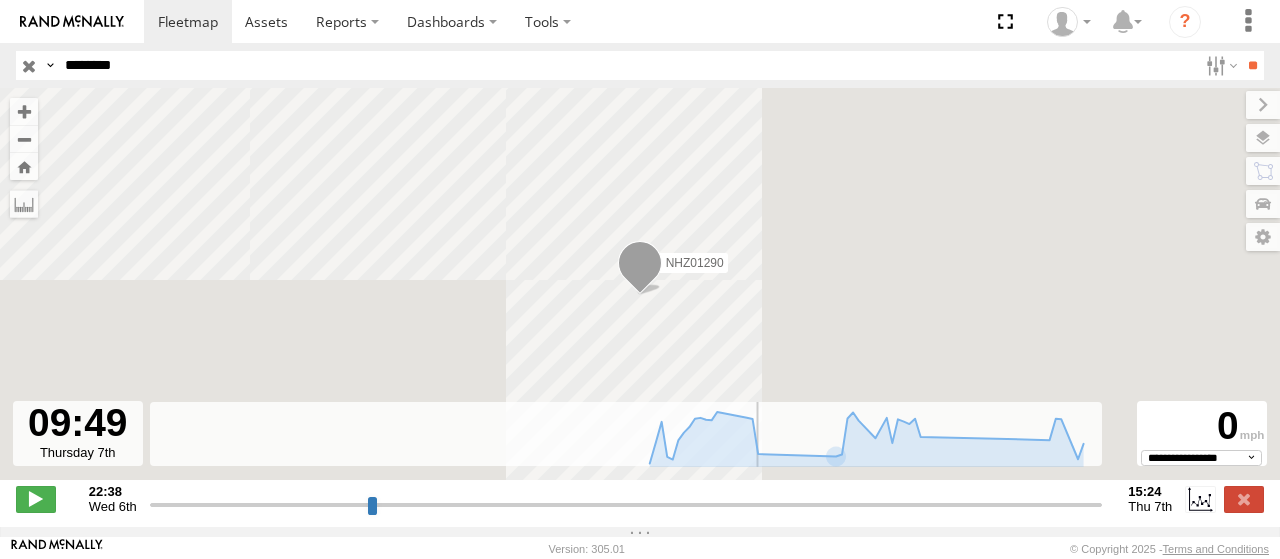 drag, startPoint x: 769, startPoint y: 517, endPoint x: 784, endPoint y: 511, distance: 16.155495 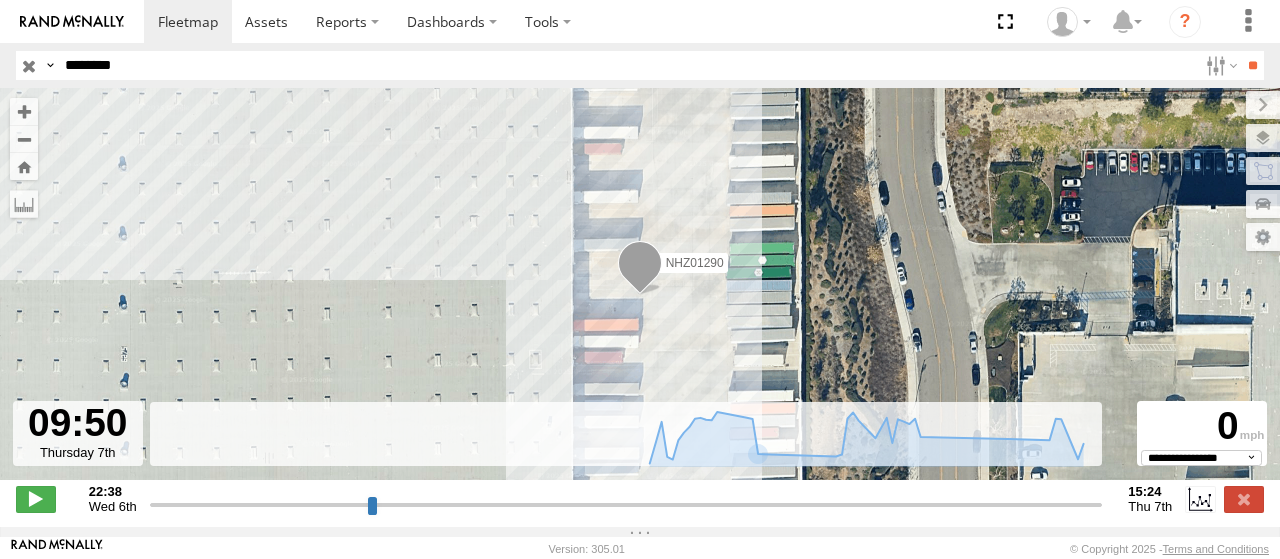 click on "NHZ01290" at bounding box center (695, 263) 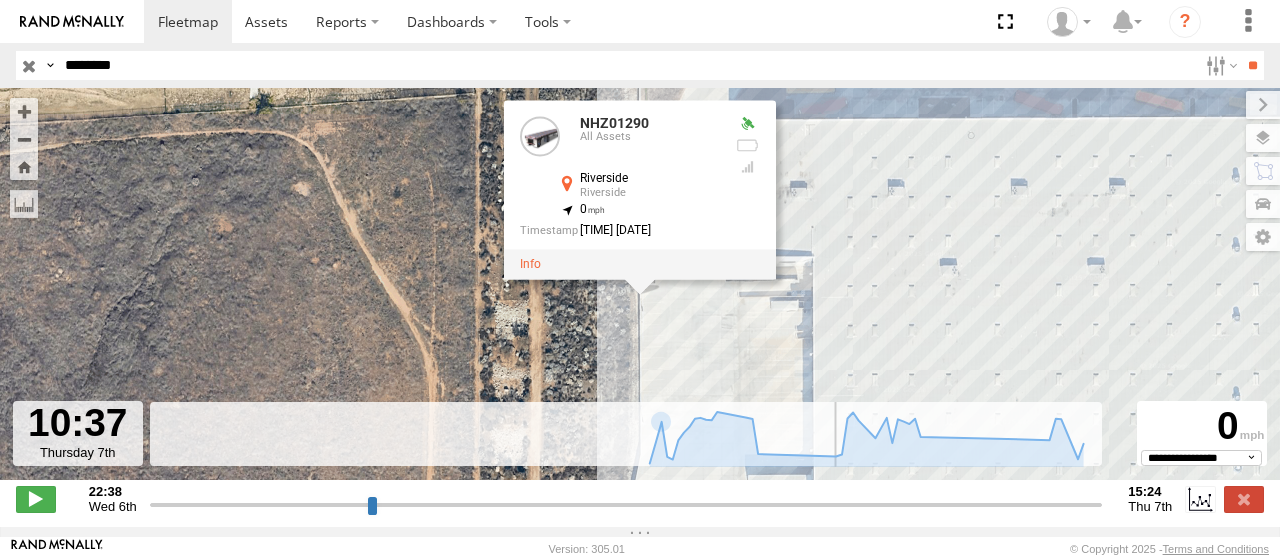 drag, startPoint x: 782, startPoint y: 518, endPoint x: 828, endPoint y: 508, distance: 47.07441 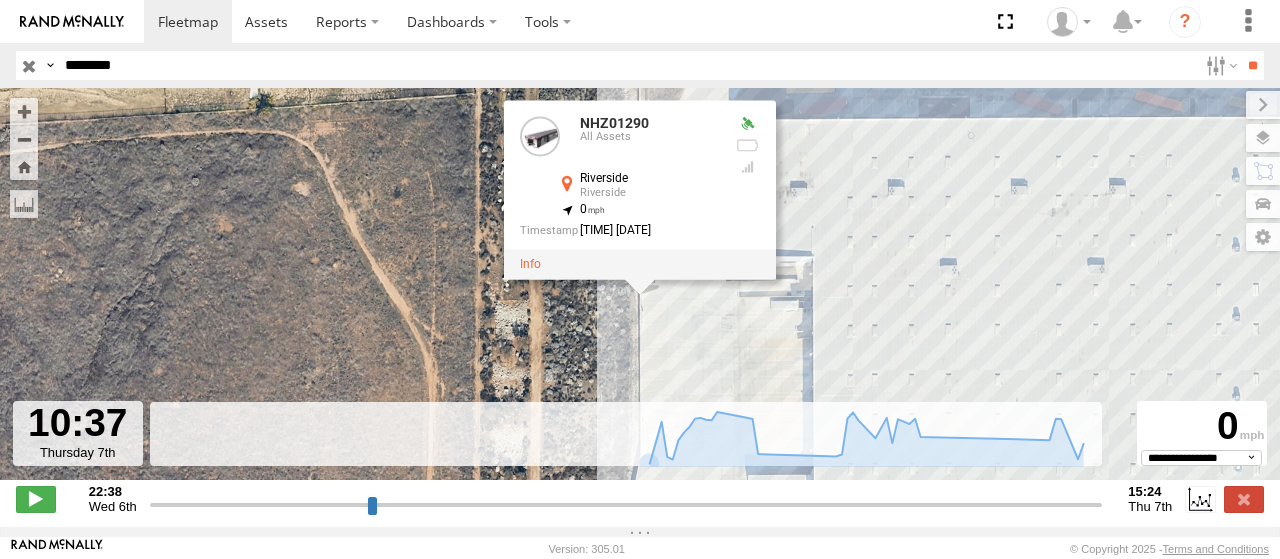 click on "********" at bounding box center (627, 65) 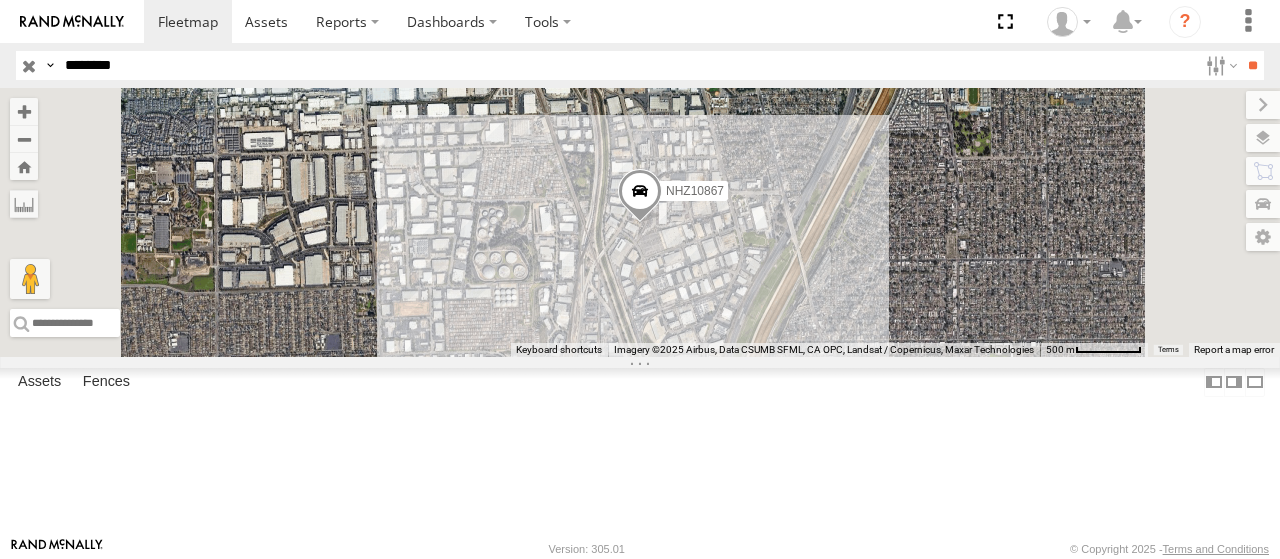 click at bounding box center (0, 0) 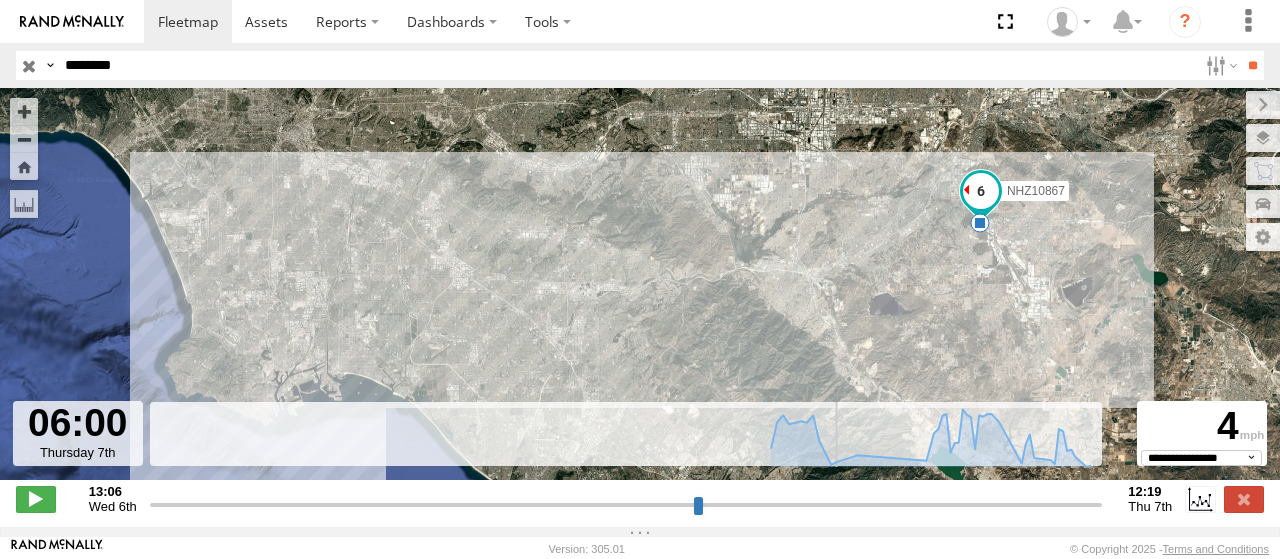 drag, startPoint x: 500, startPoint y: 514, endPoint x: 840, endPoint y: 515, distance: 340.00146 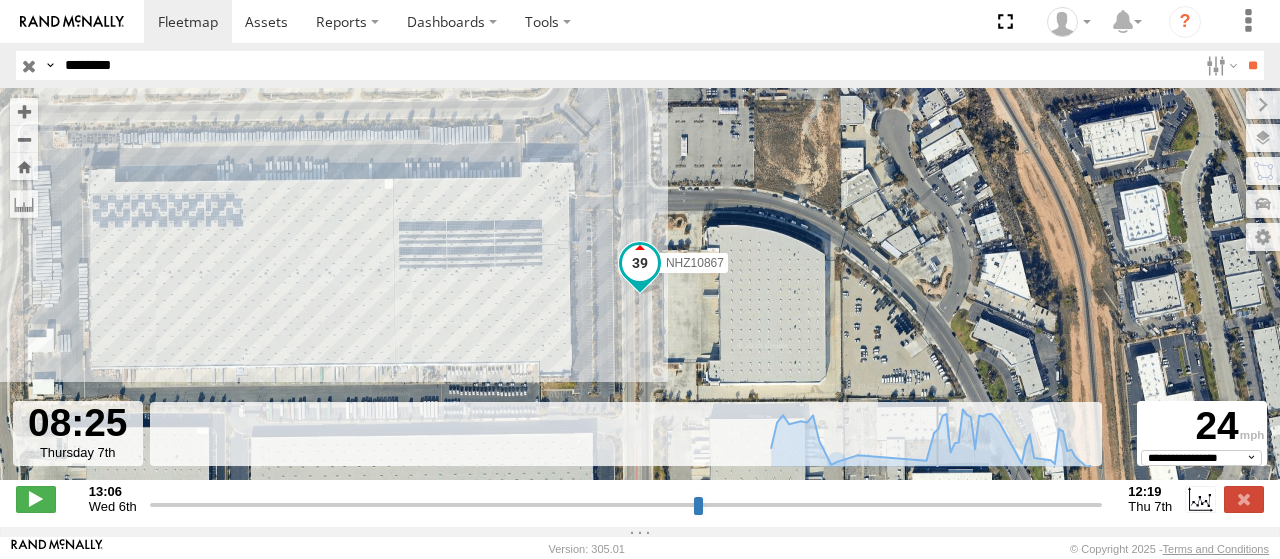 drag, startPoint x: 843, startPoint y: 513, endPoint x: 938, endPoint y: 513, distance: 95 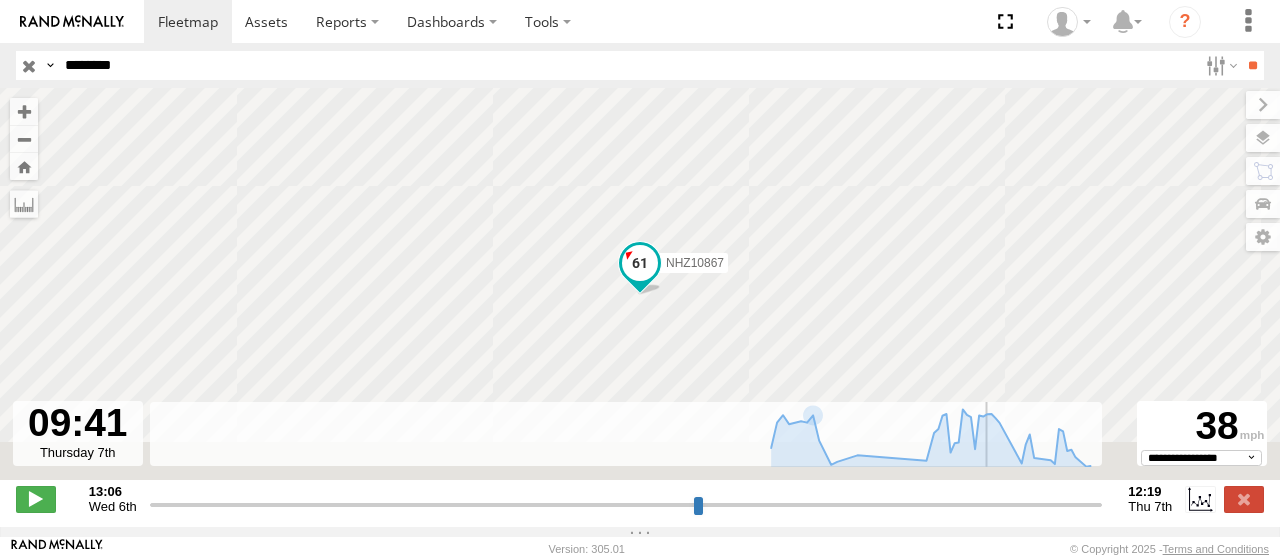 drag, startPoint x: 942, startPoint y: 514, endPoint x: 990, endPoint y: 515, distance: 48.010414 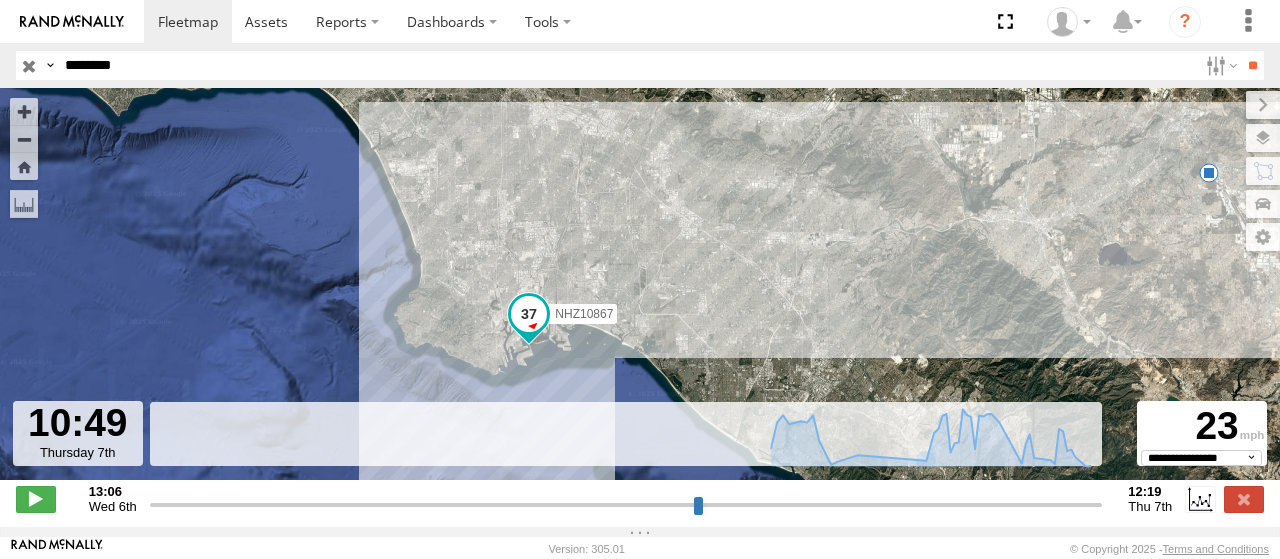 drag, startPoint x: 988, startPoint y: 510, endPoint x: 1036, endPoint y: 508, distance: 48.04165 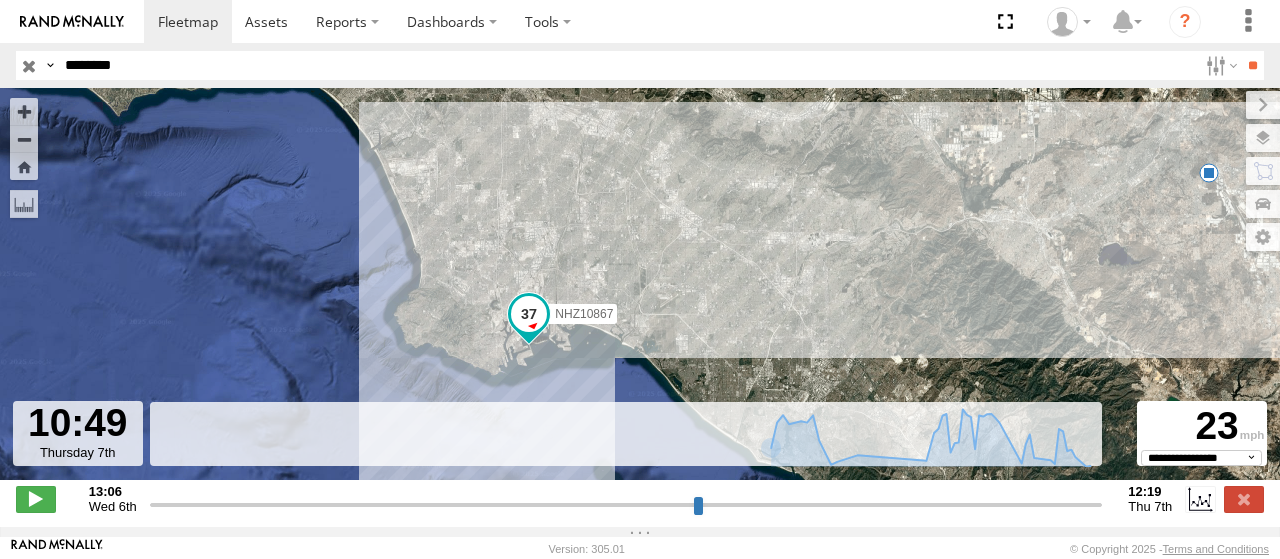 click on "********" at bounding box center [627, 65] 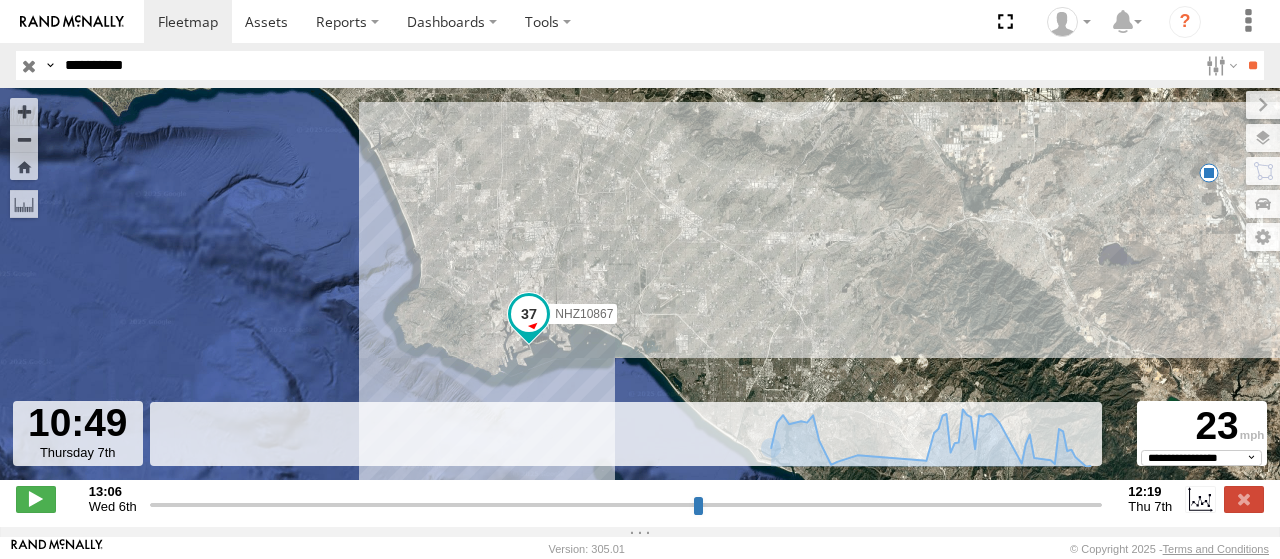 type on "**********" 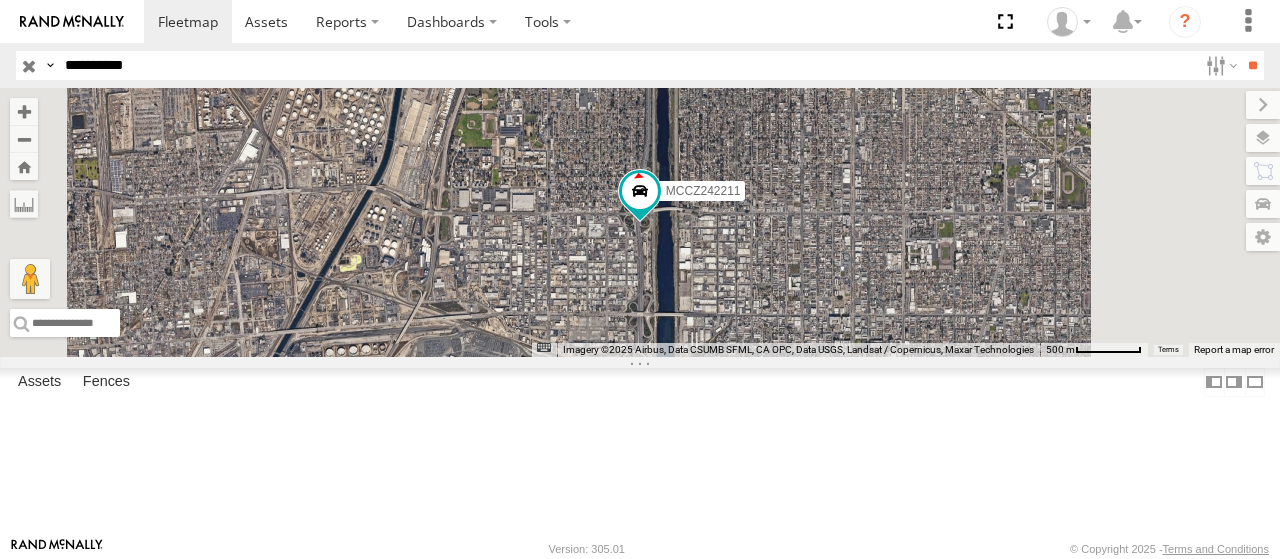 click at bounding box center (0, 0) 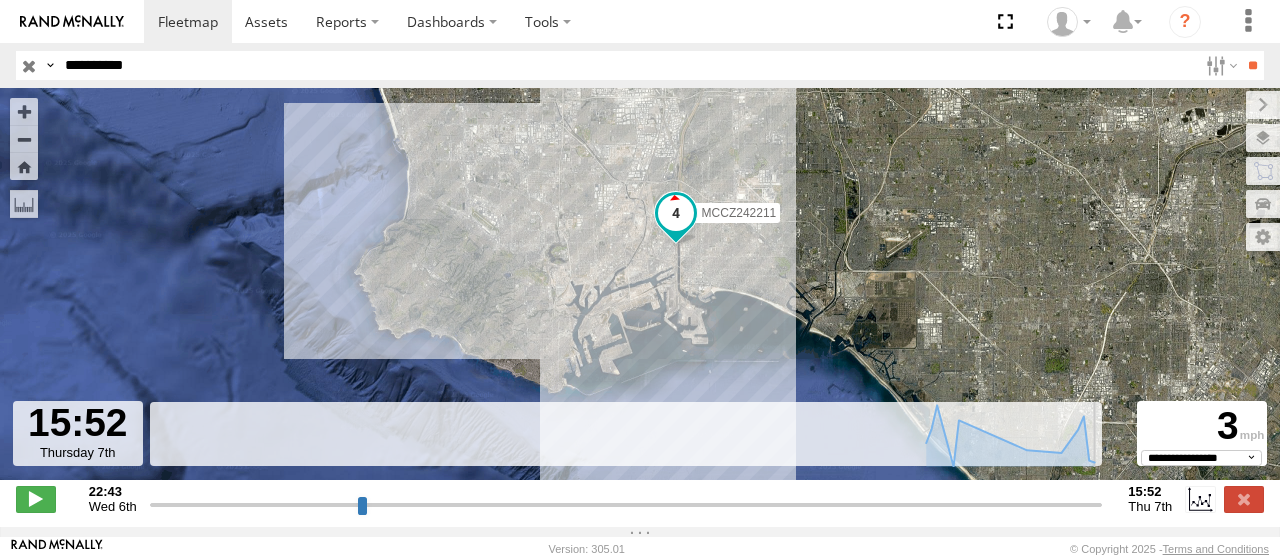 drag, startPoint x: 580, startPoint y: 511, endPoint x: 1182, endPoint y: 536, distance: 602.51886 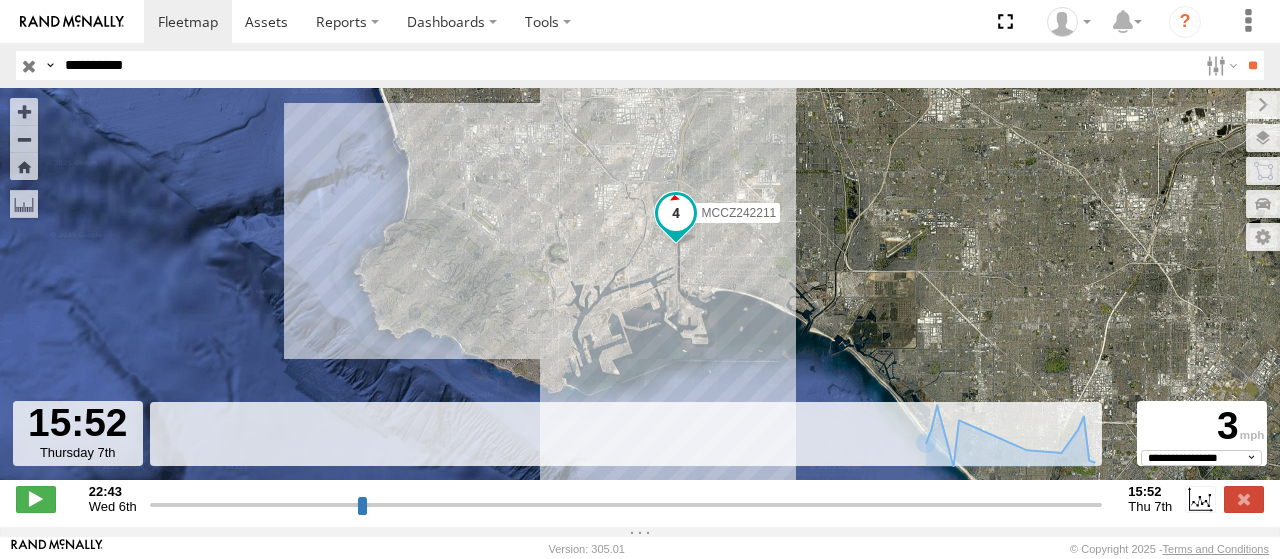 click on "**********" at bounding box center (627, 65) 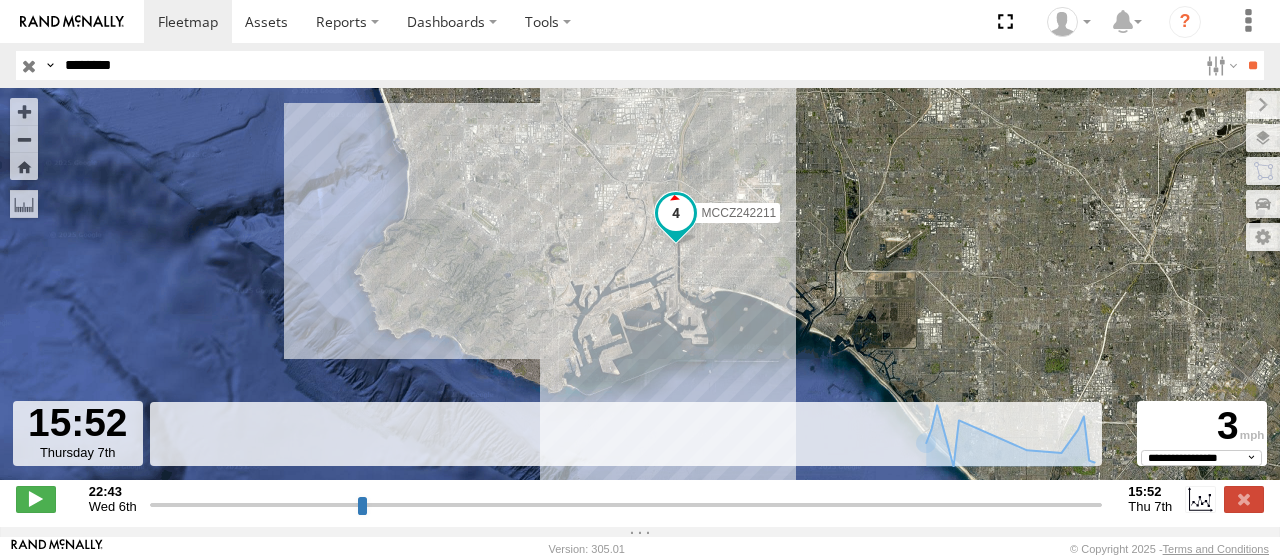 type on "********" 